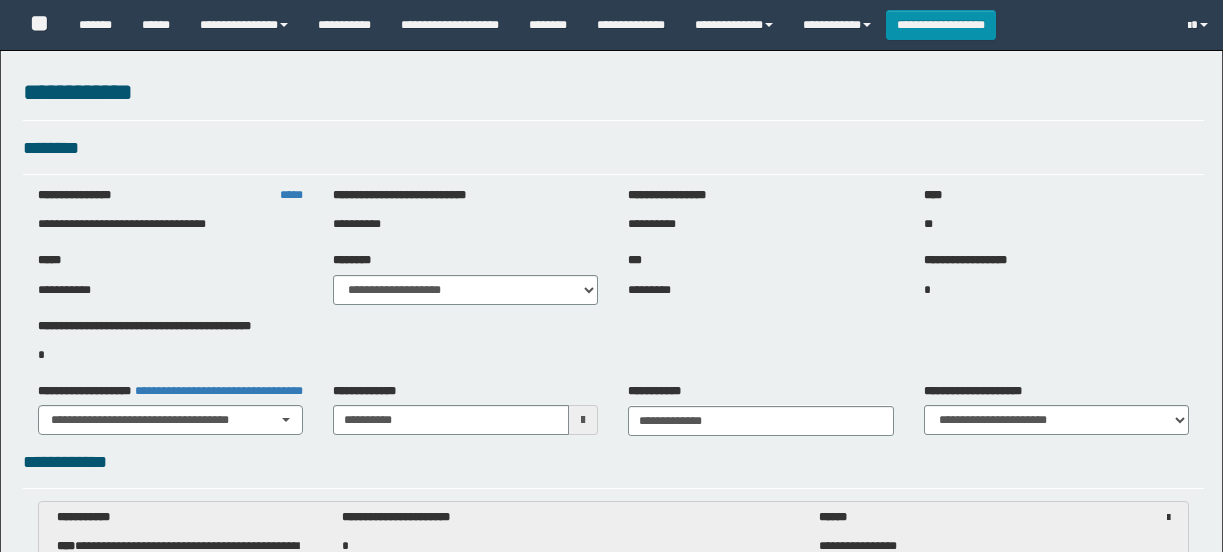 select on "***" 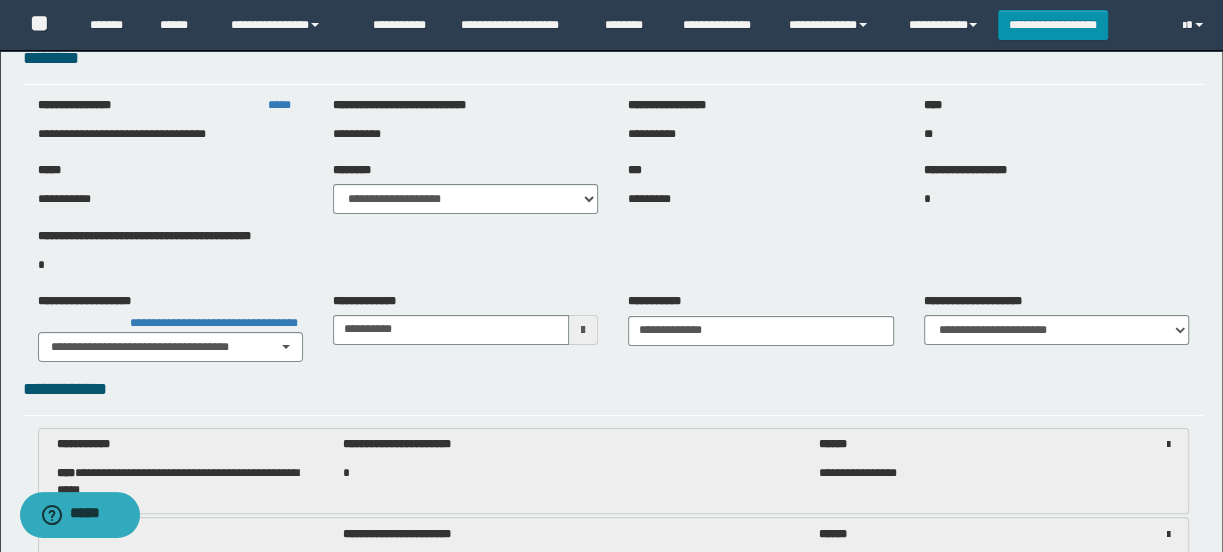 scroll, scrollTop: 0, scrollLeft: 0, axis: both 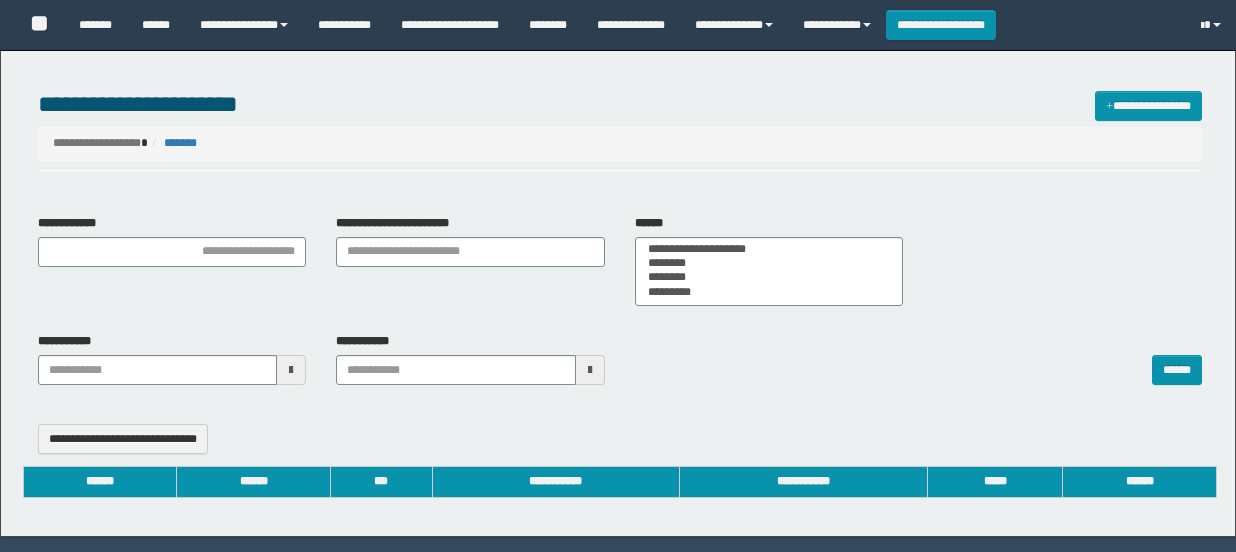 select 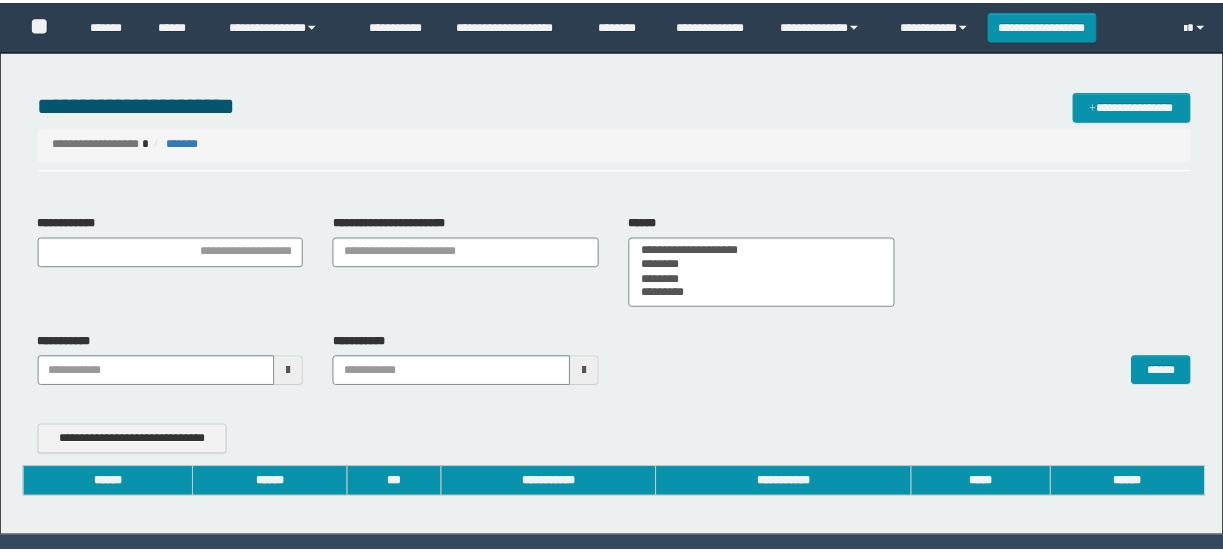 scroll, scrollTop: 0, scrollLeft: 0, axis: both 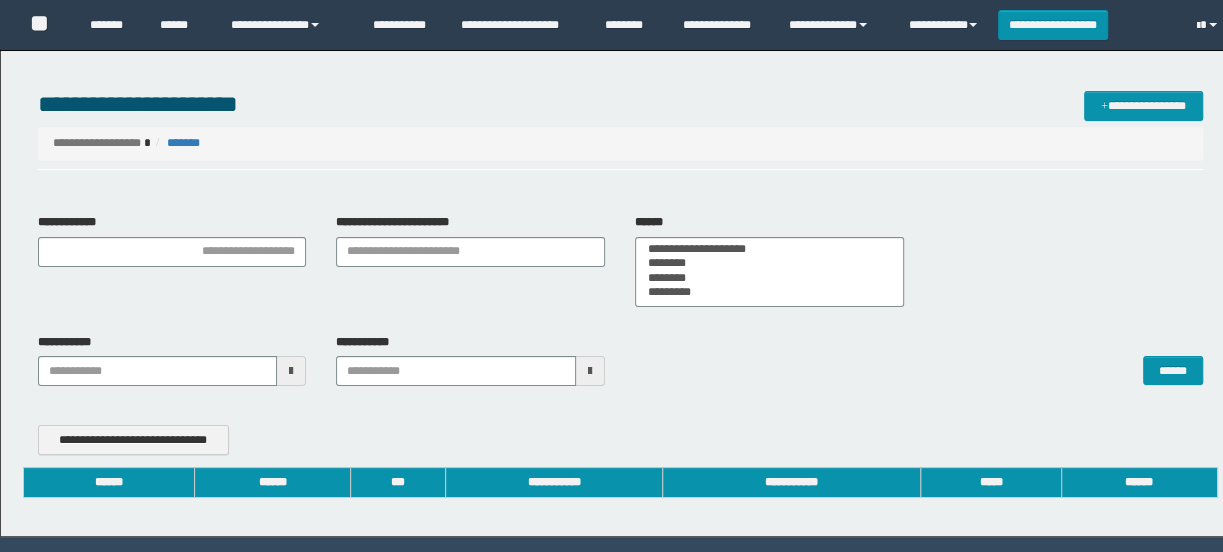 type on "**********" 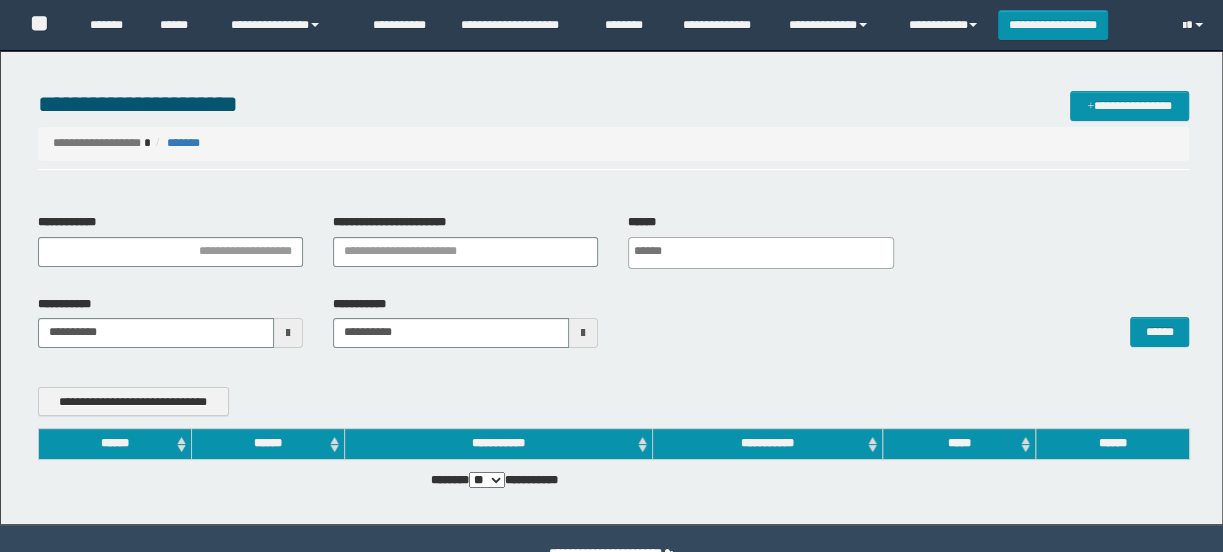 scroll, scrollTop: 0, scrollLeft: 0, axis: both 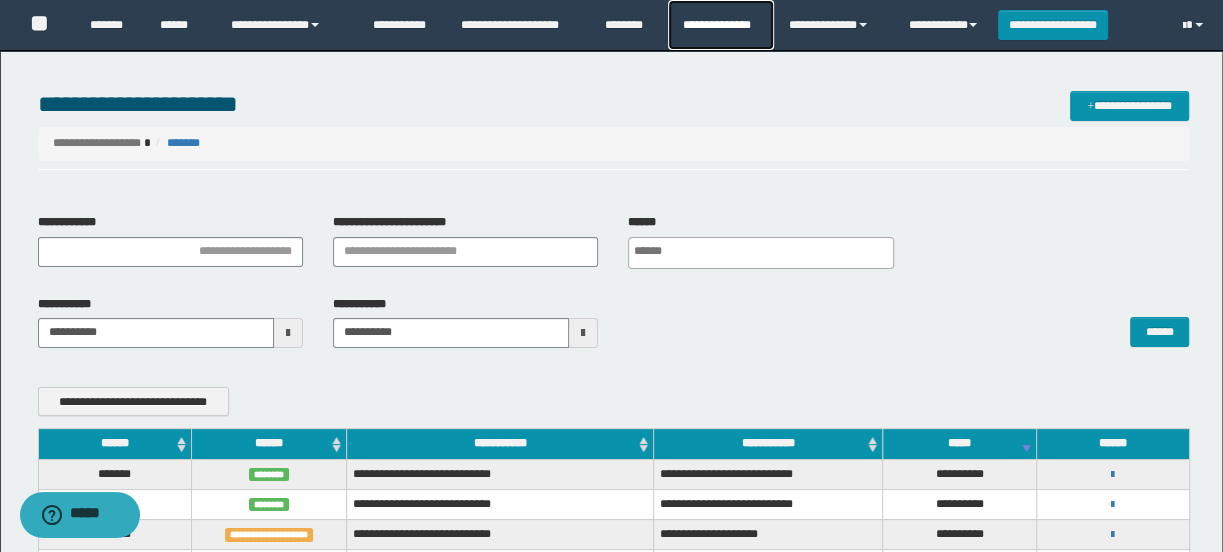 click on "**********" at bounding box center (720, 25) 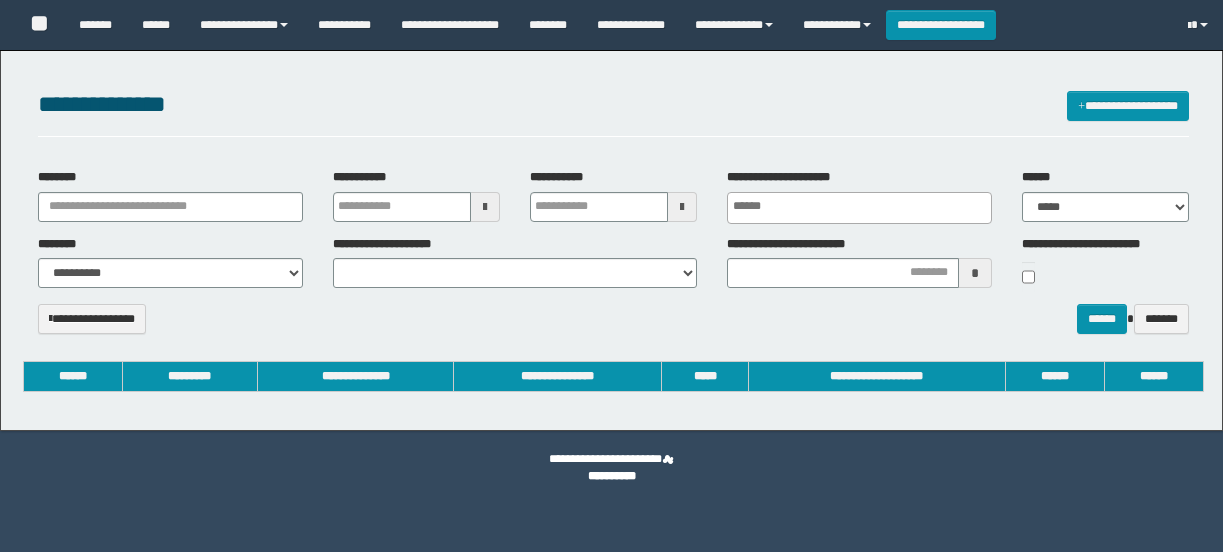 select 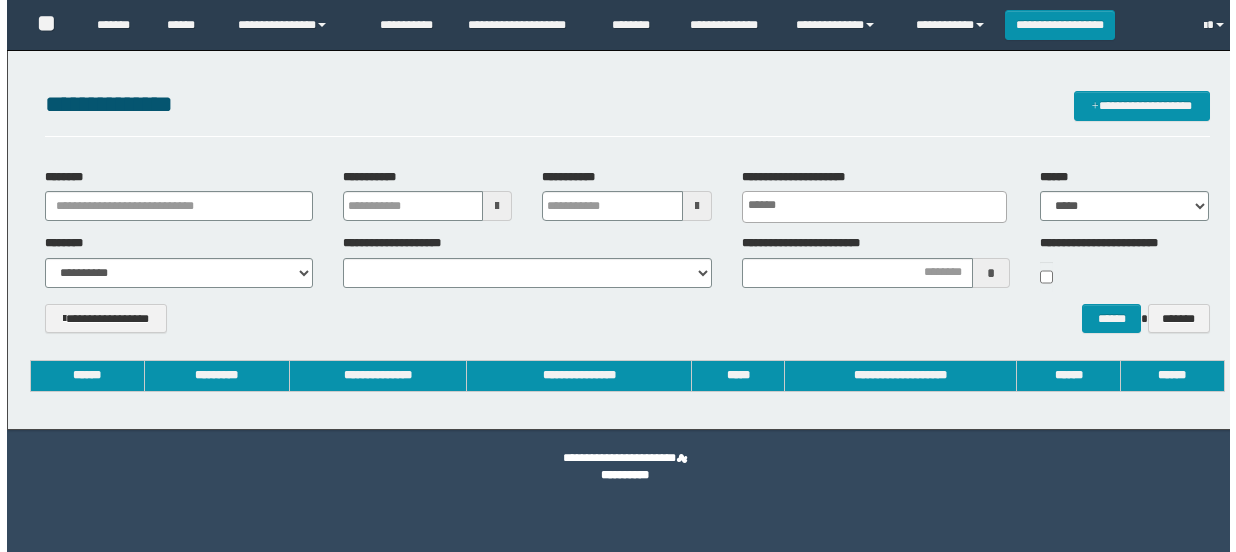 scroll, scrollTop: 0, scrollLeft: 0, axis: both 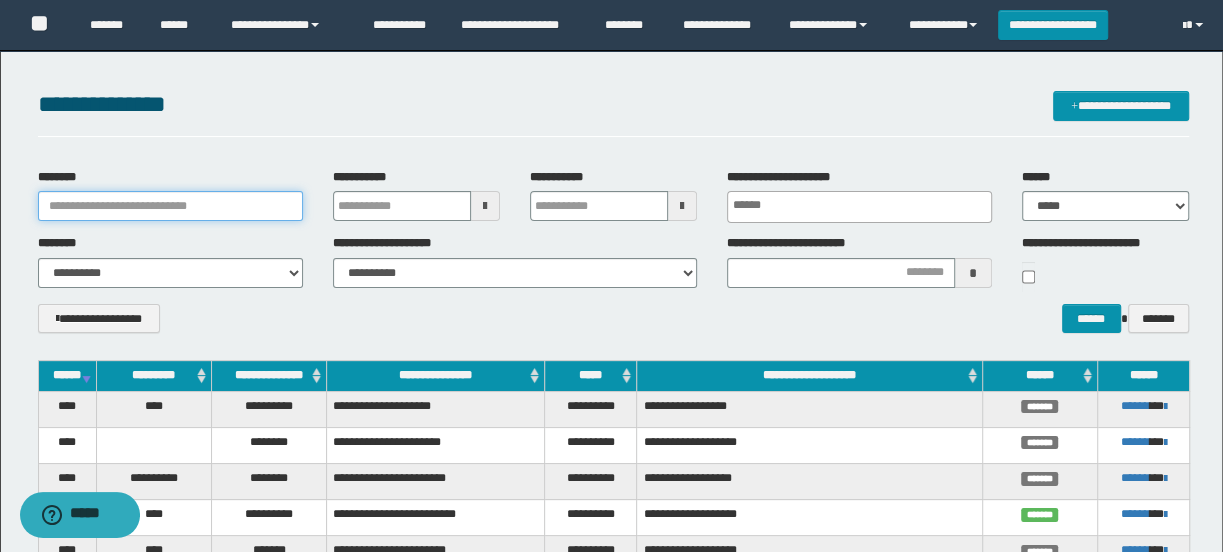 click on "********" at bounding box center (170, 206) 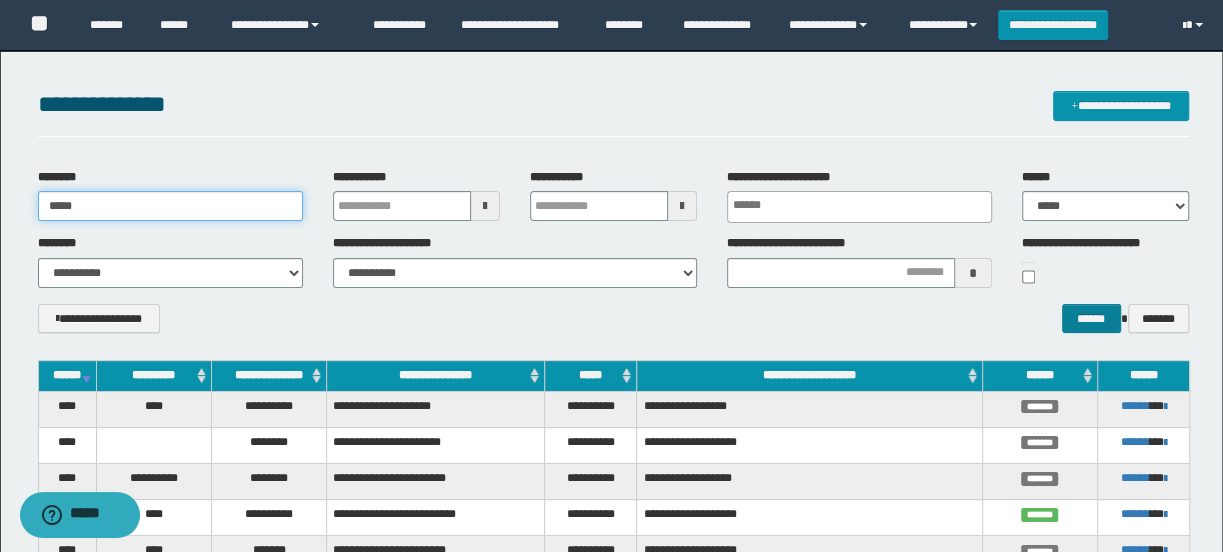 type on "*****" 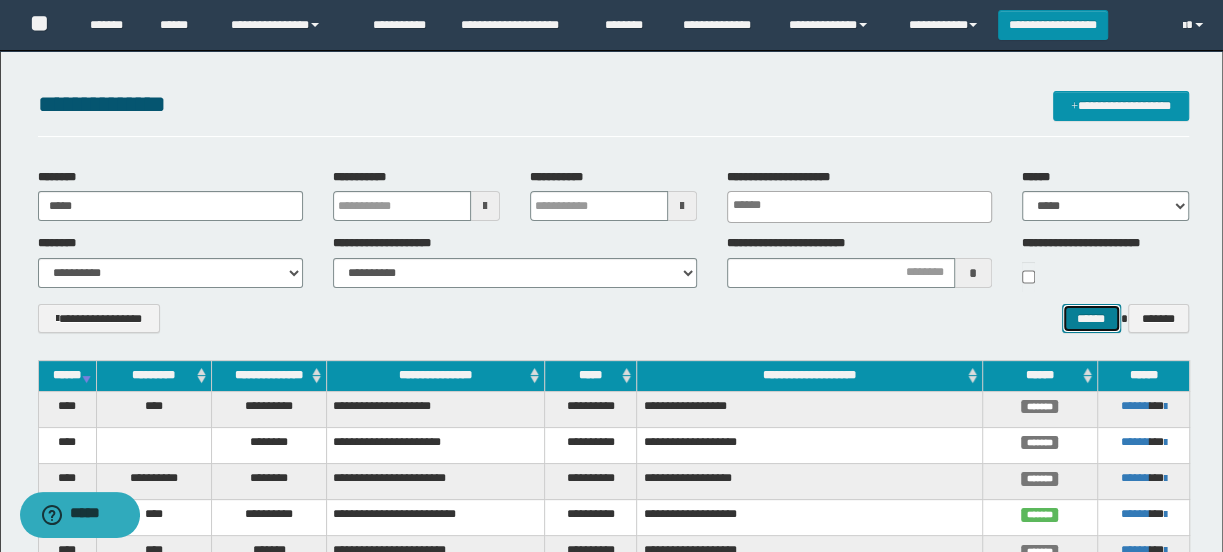 click on "******" at bounding box center [1091, 319] 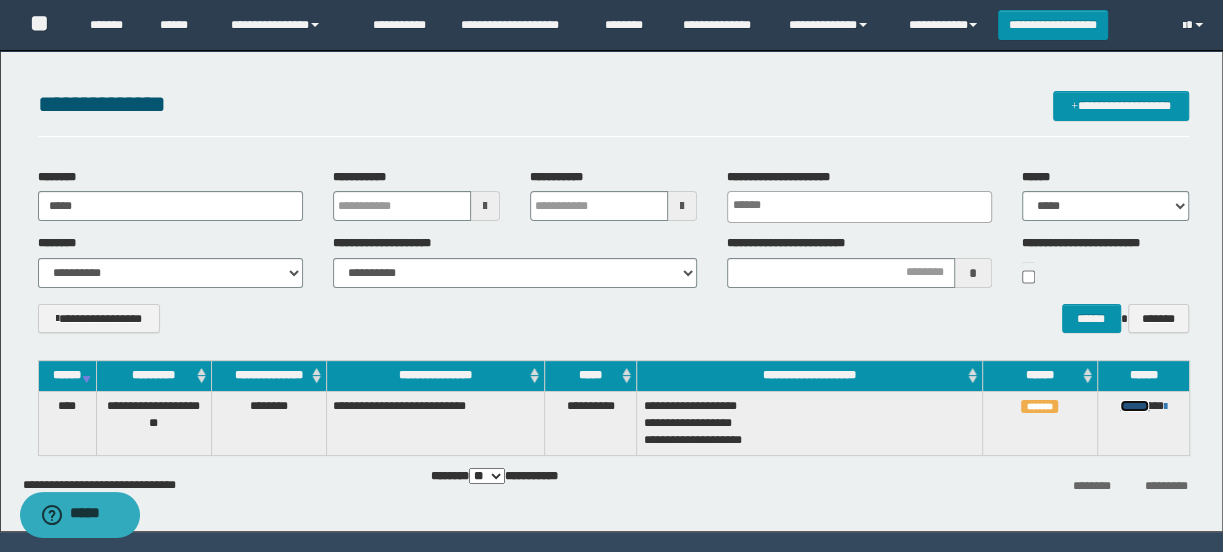 click on "******" at bounding box center (1134, 406) 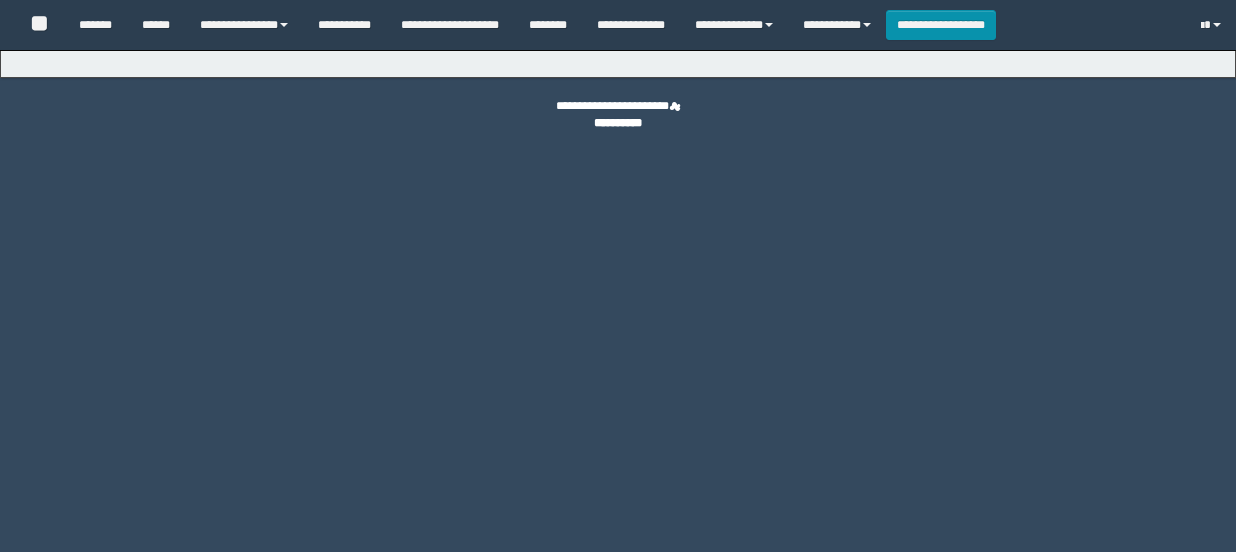 scroll, scrollTop: 0, scrollLeft: 0, axis: both 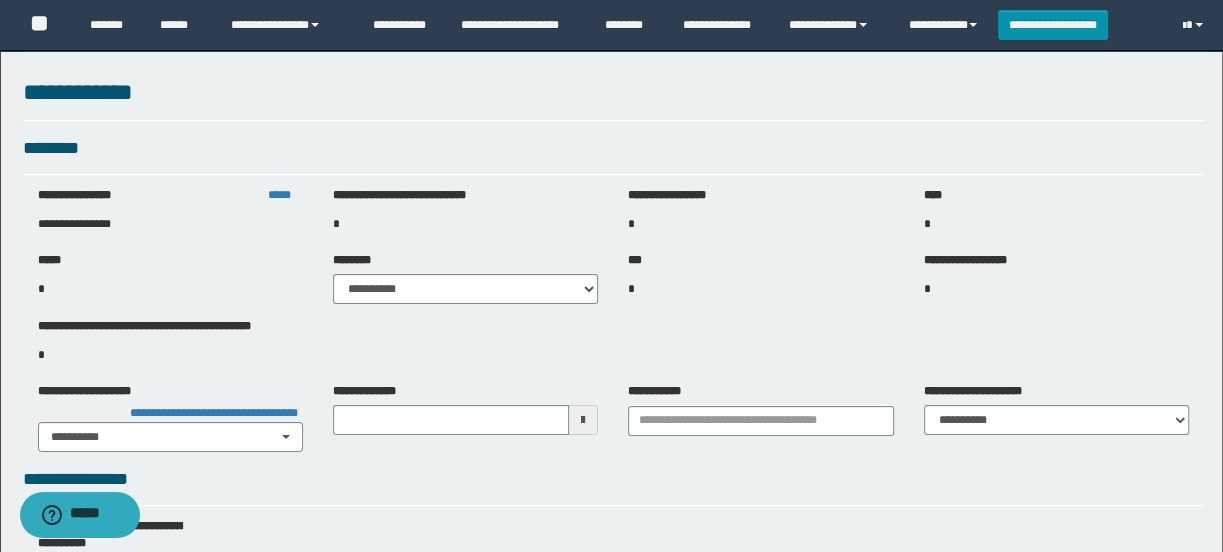 type on "**********" 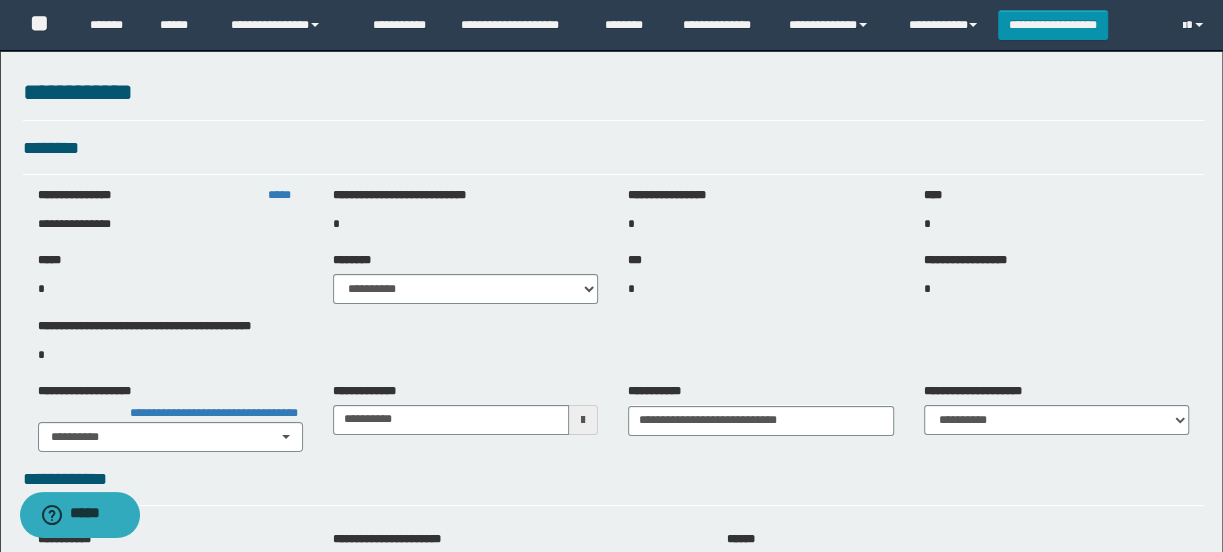 select on "***" 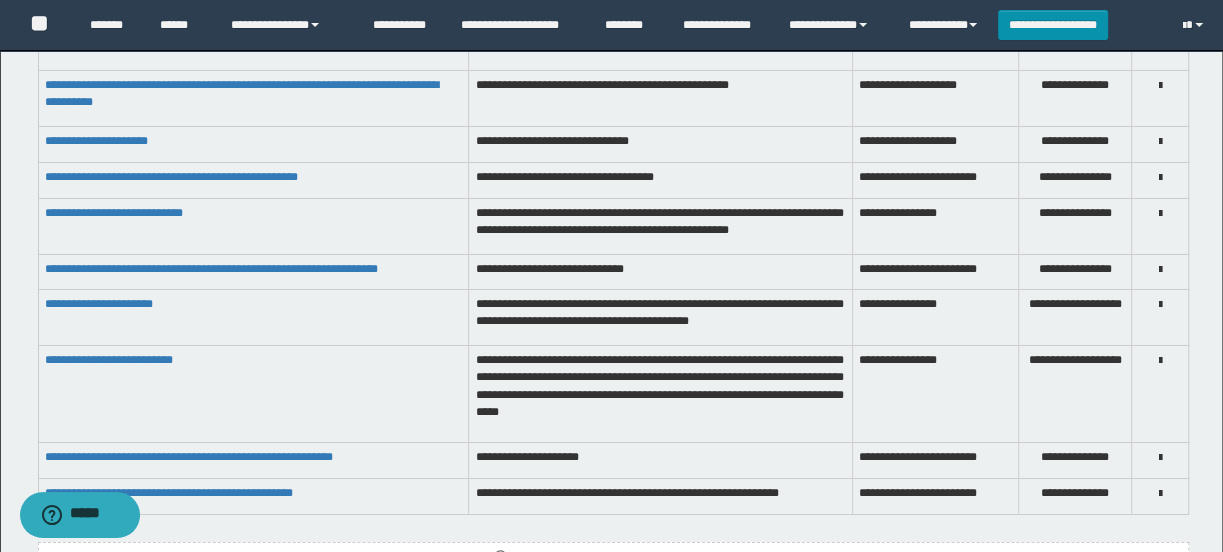 scroll, scrollTop: 8681, scrollLeft: 0, axis: vertical 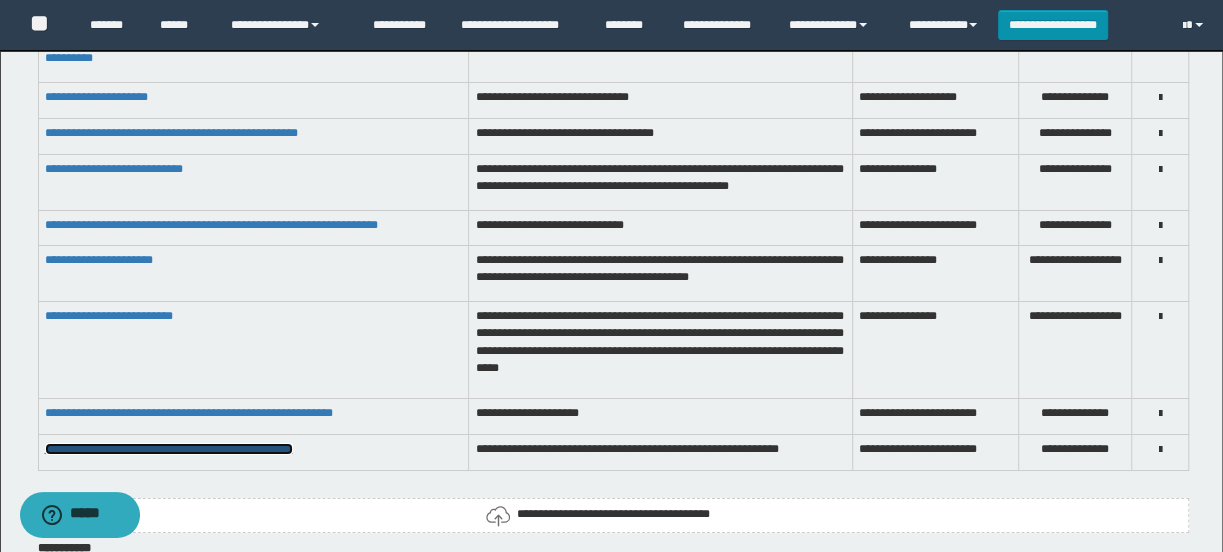 click on "**********" at bounding box center (169, 449) 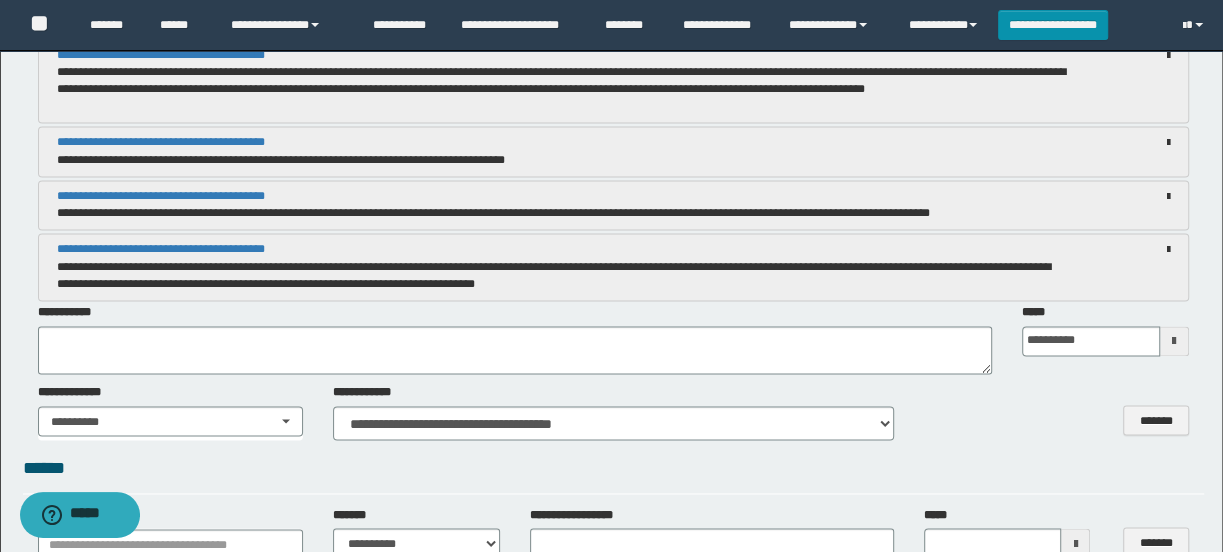 scroll, scrollTop: 6227, scrollLeft: 0, axis: vertical 